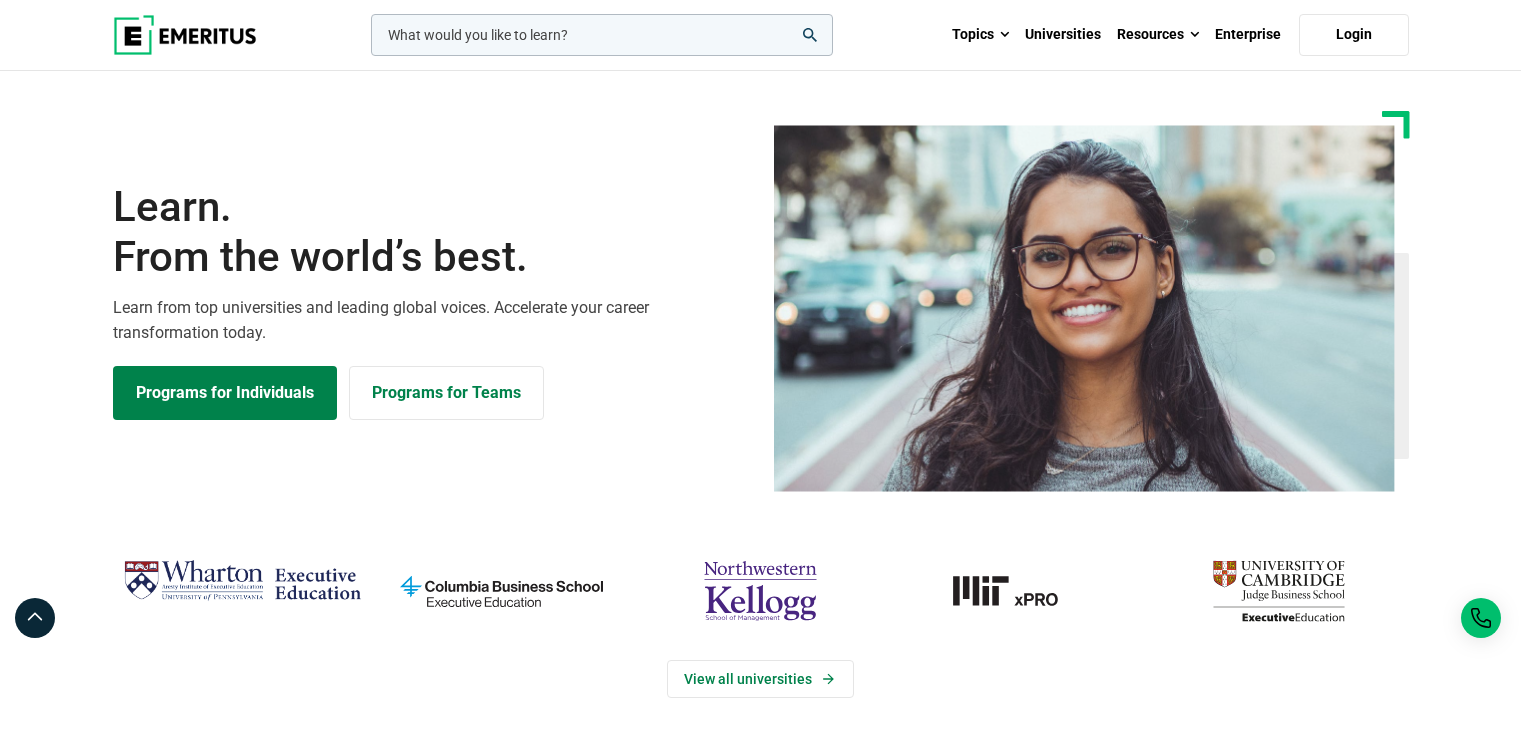 scroll, scrollTop: 0, scrollLeft: 0, axis: both 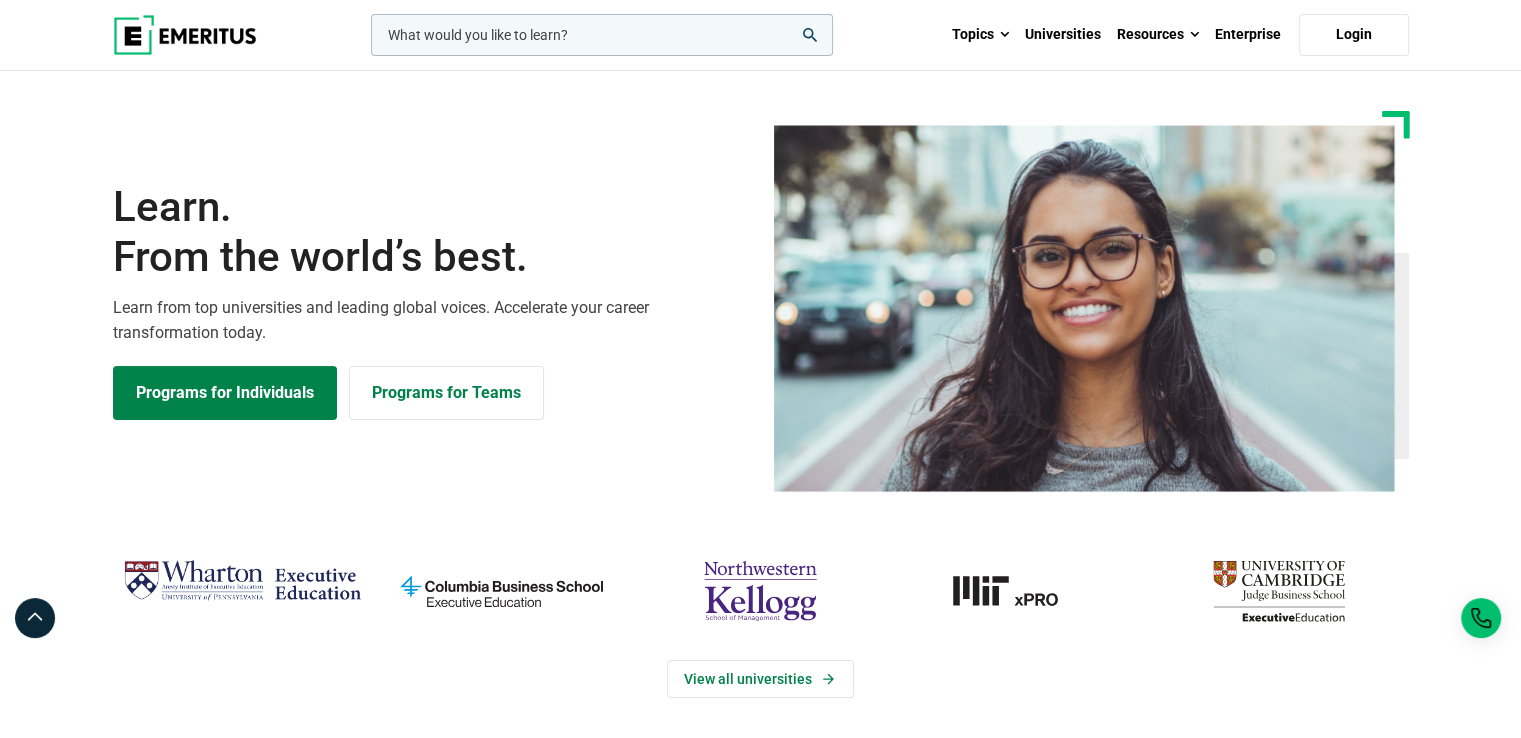 click at bounding box center [602, 35] 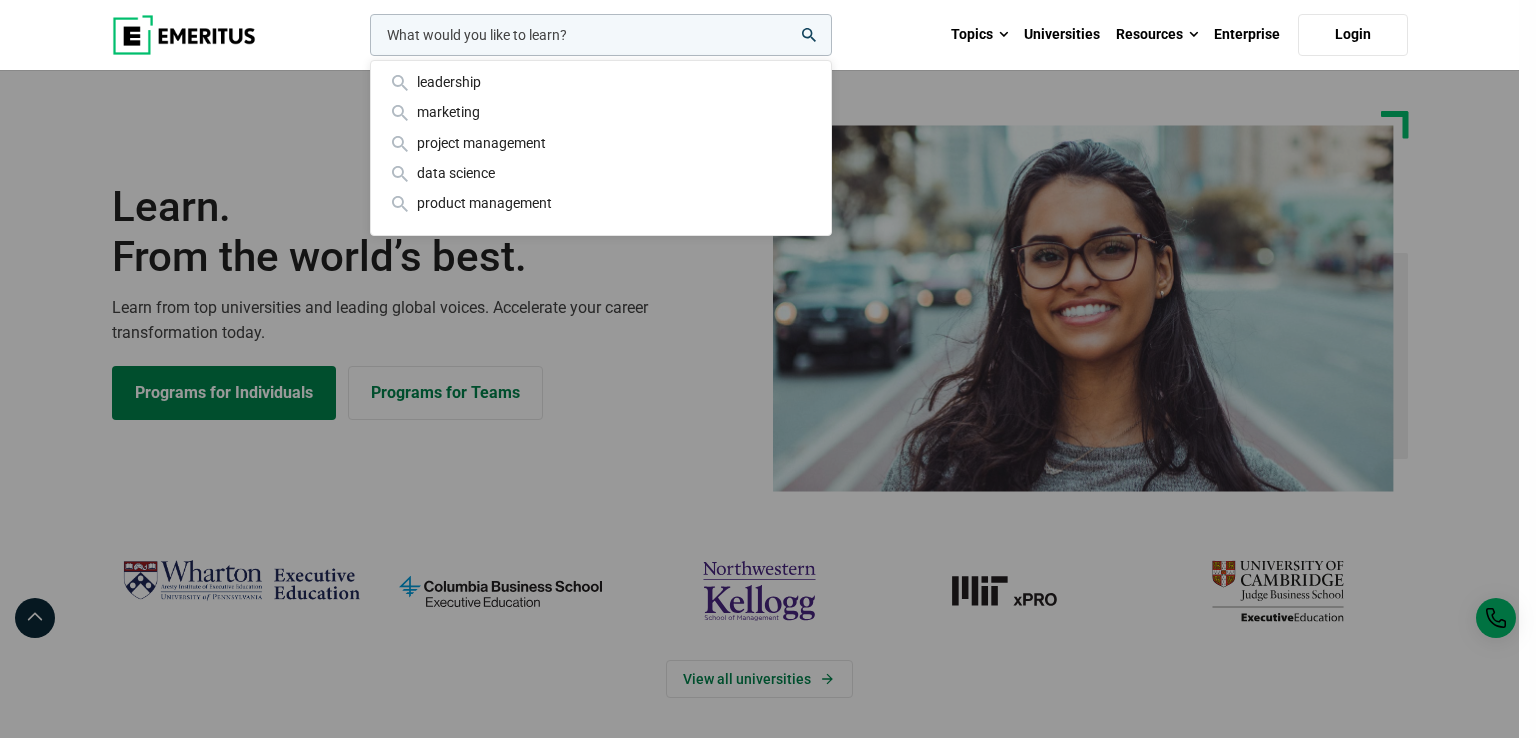 click 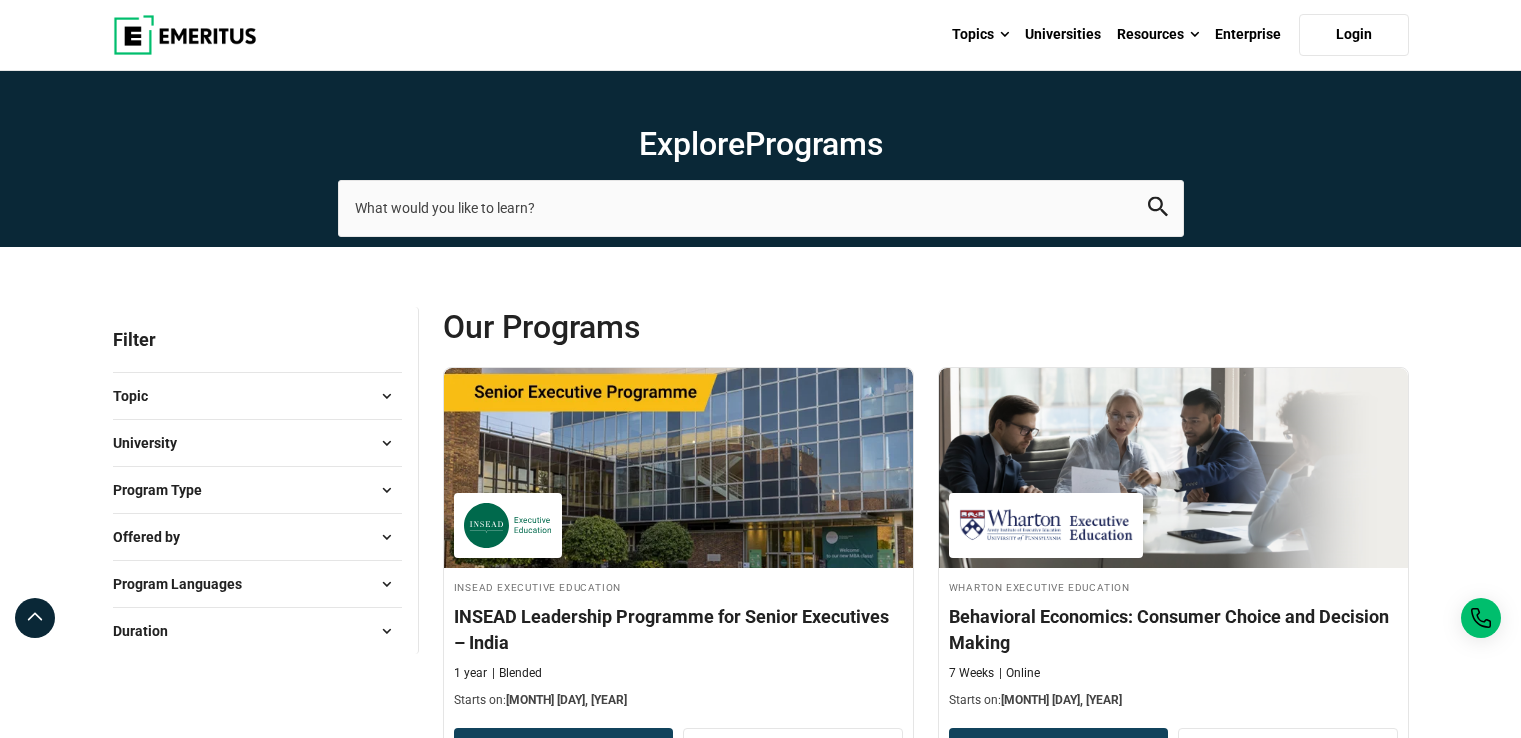 scroll, scrollTop: 0, scrollLeft: 0, axis: both 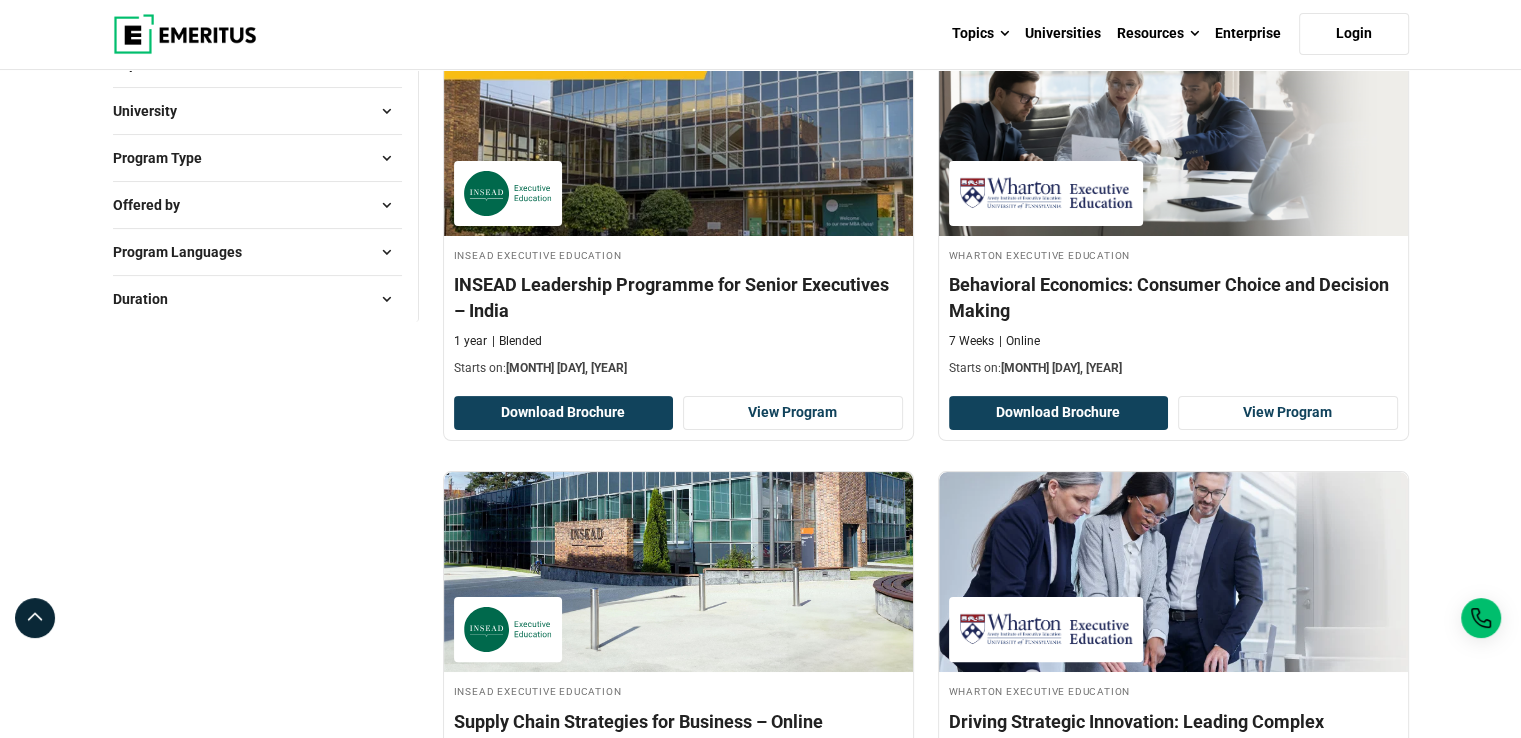 click on "Program Type" at bounding box center (257, 158) 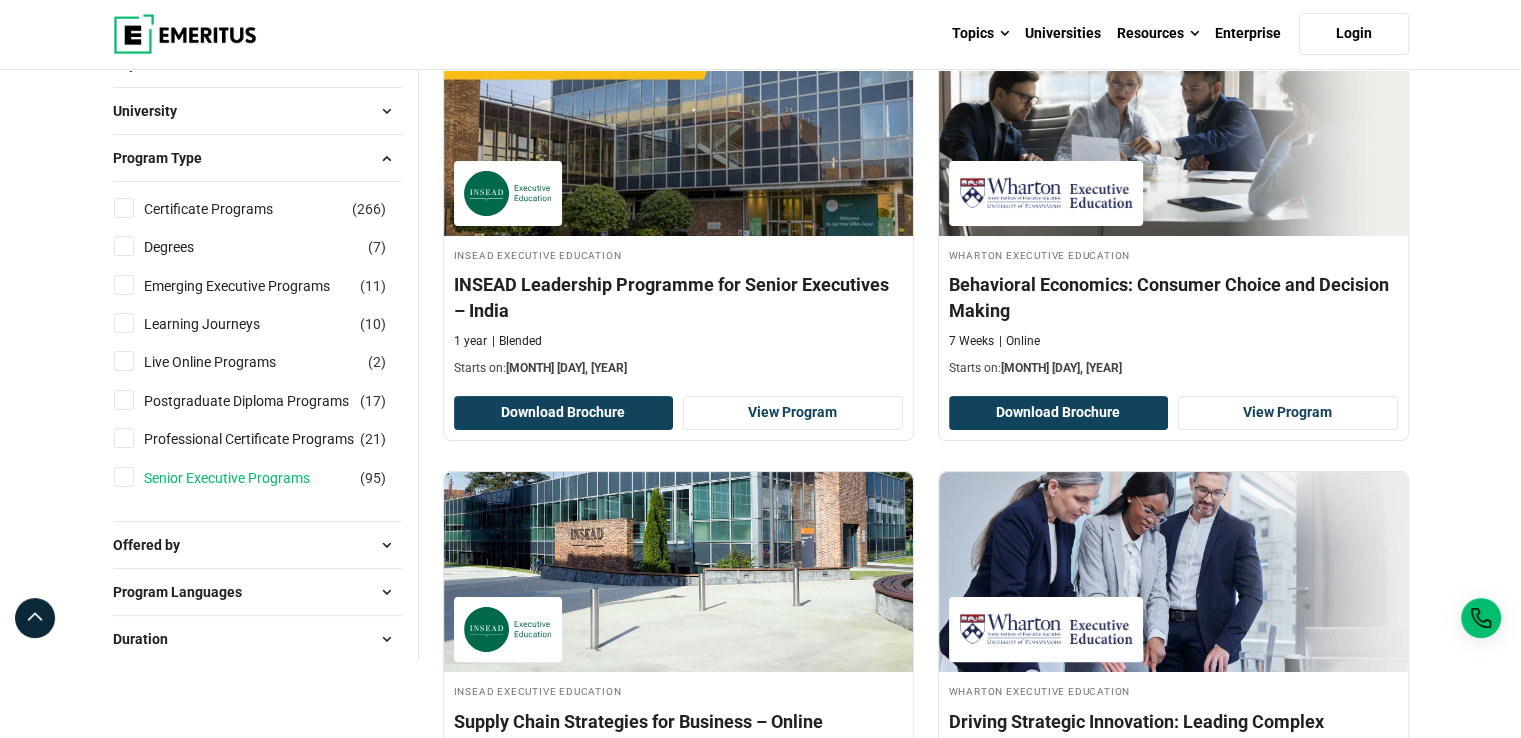click on "Senior Executive Programs" at bounding box center [247, 478] 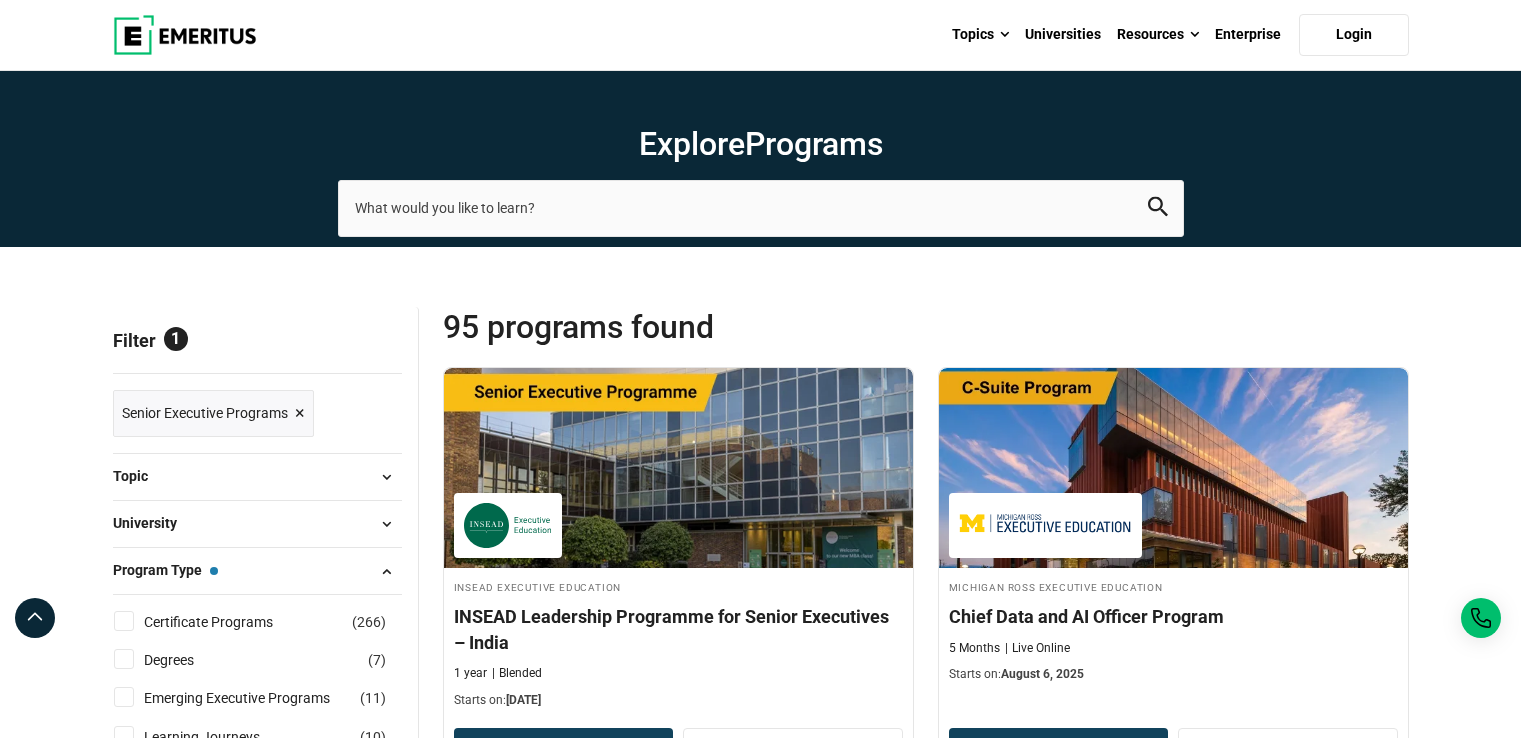 scroll, scrollTop: 0, scrollLeft: 0, axis: both 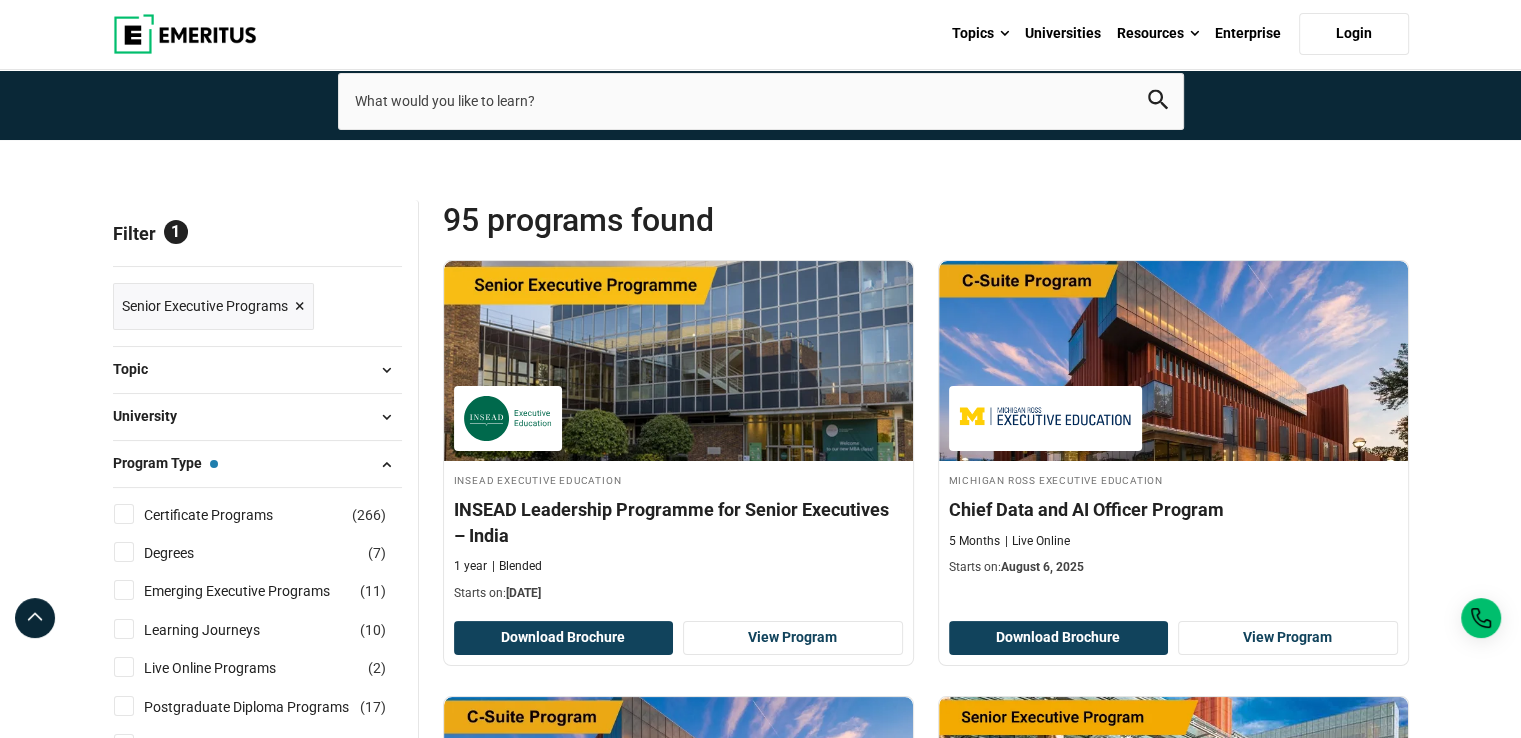 click on "University" at bounding box center [257, 417] 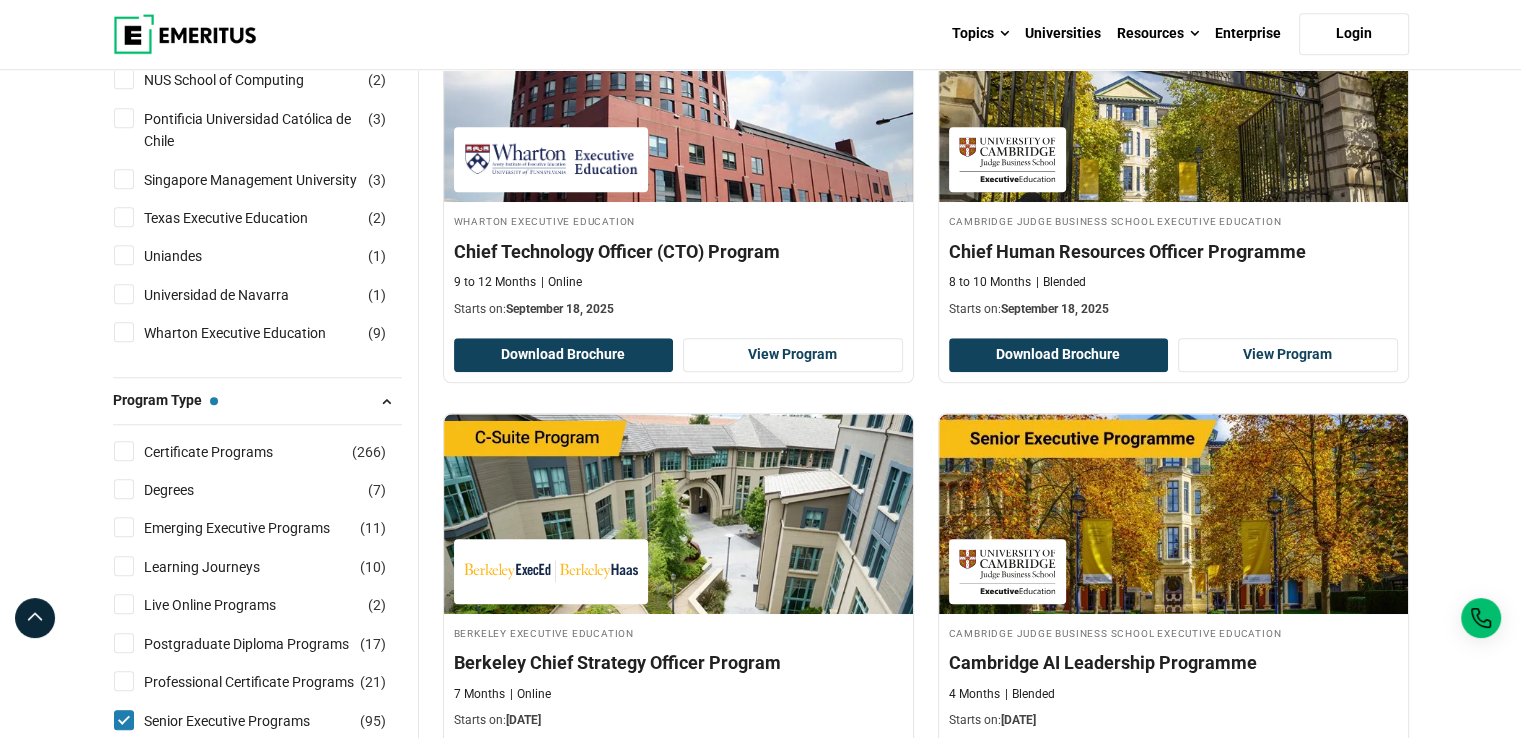 click on "Wharton Executive Education   ( 9 )" at bounding box center [257, 333] 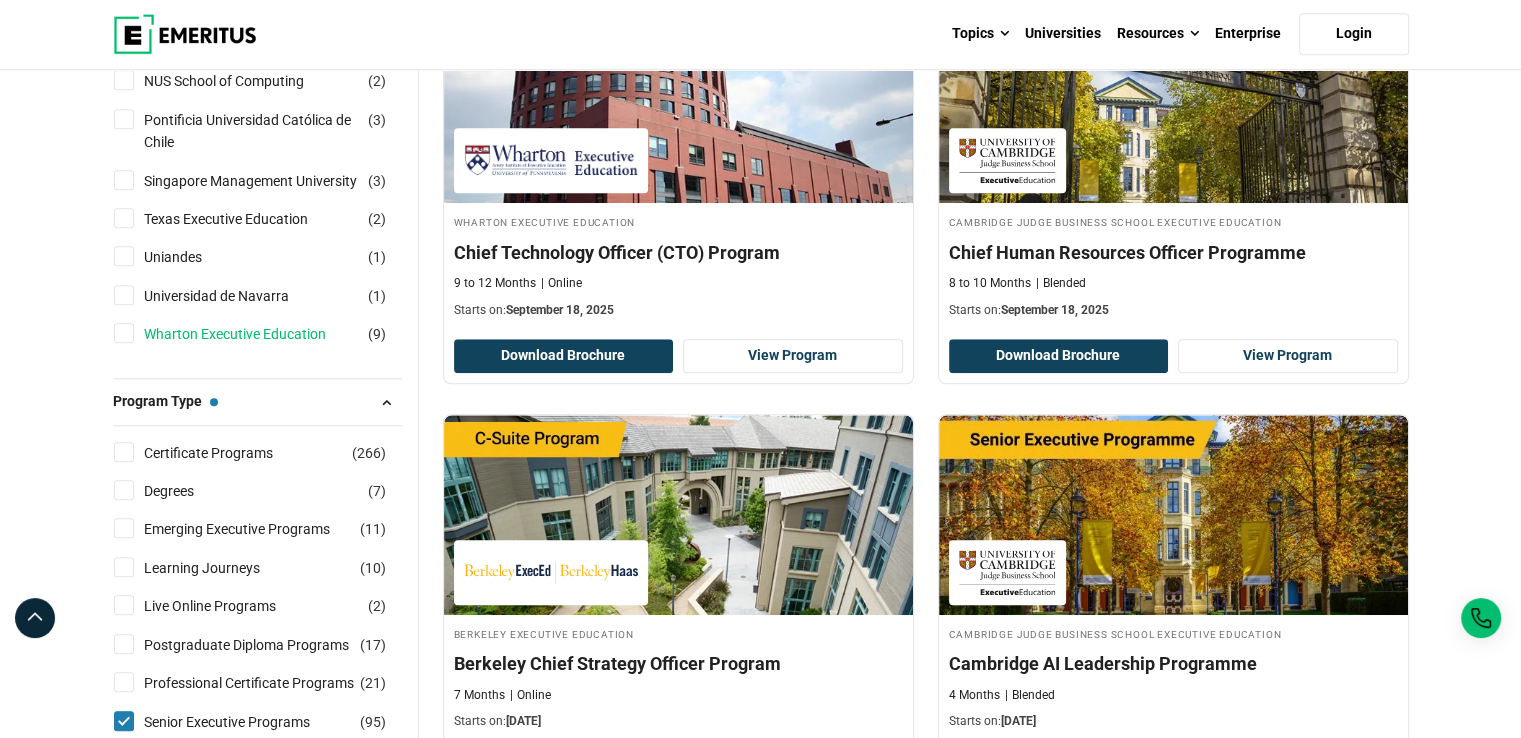 click on "Wharton Executive Education" at bounding box center (255, 334) 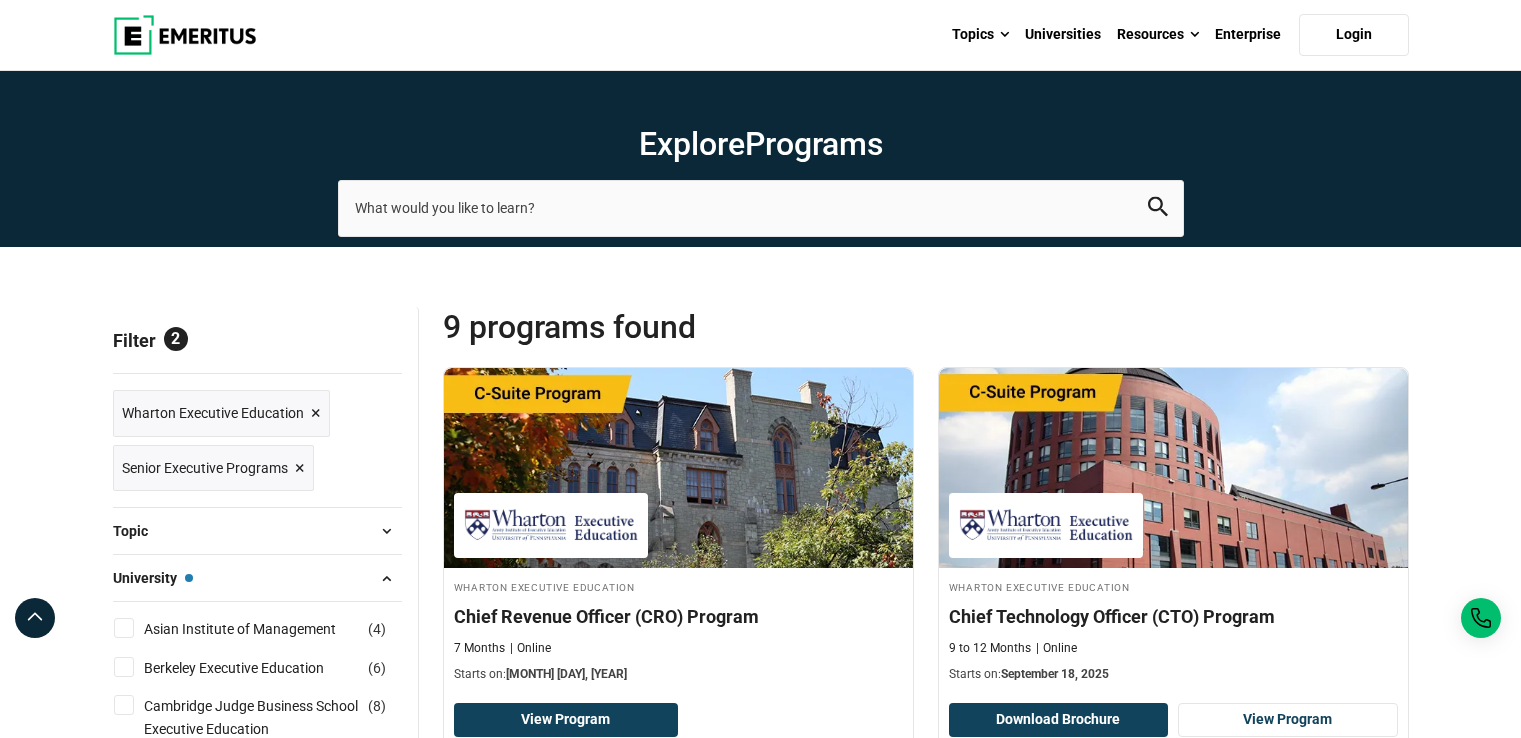 scroll, scrollTop: 0, scrollLeft: 0, axis: both 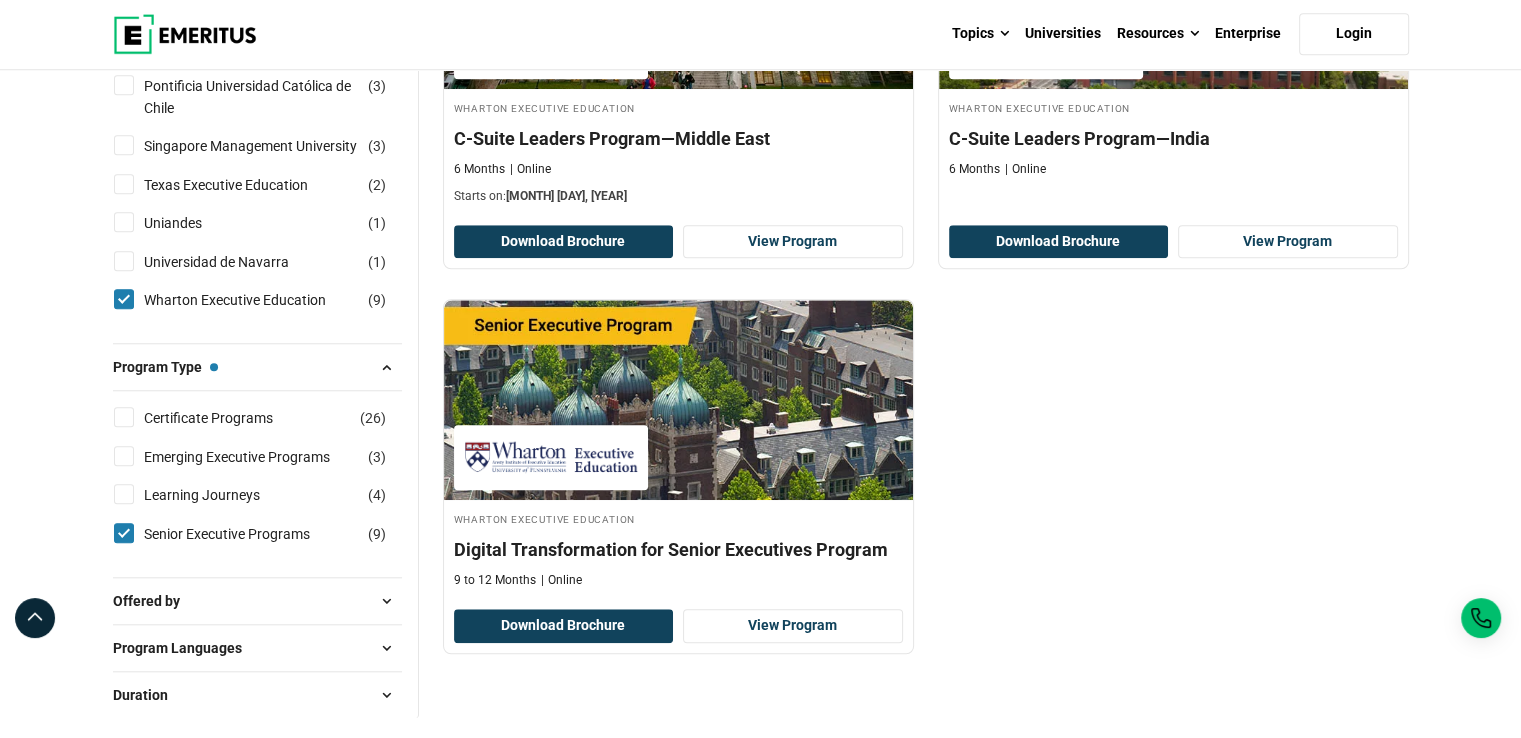 click on "Senior Executive Programs   ( 9 )" at bounding box center [124, 533] 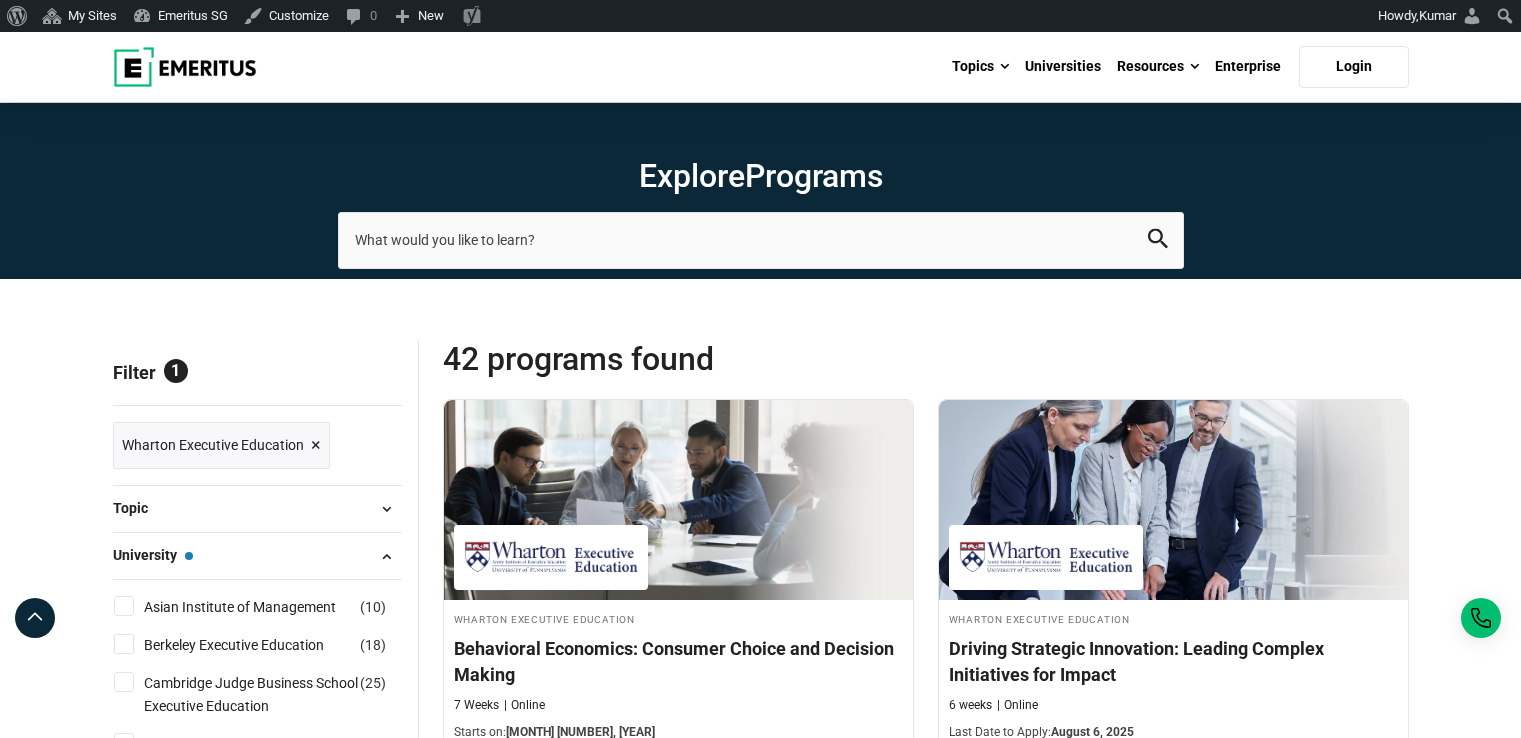 scroll, scrollTop: 1208, scrollLeft: 0, axis: vertical 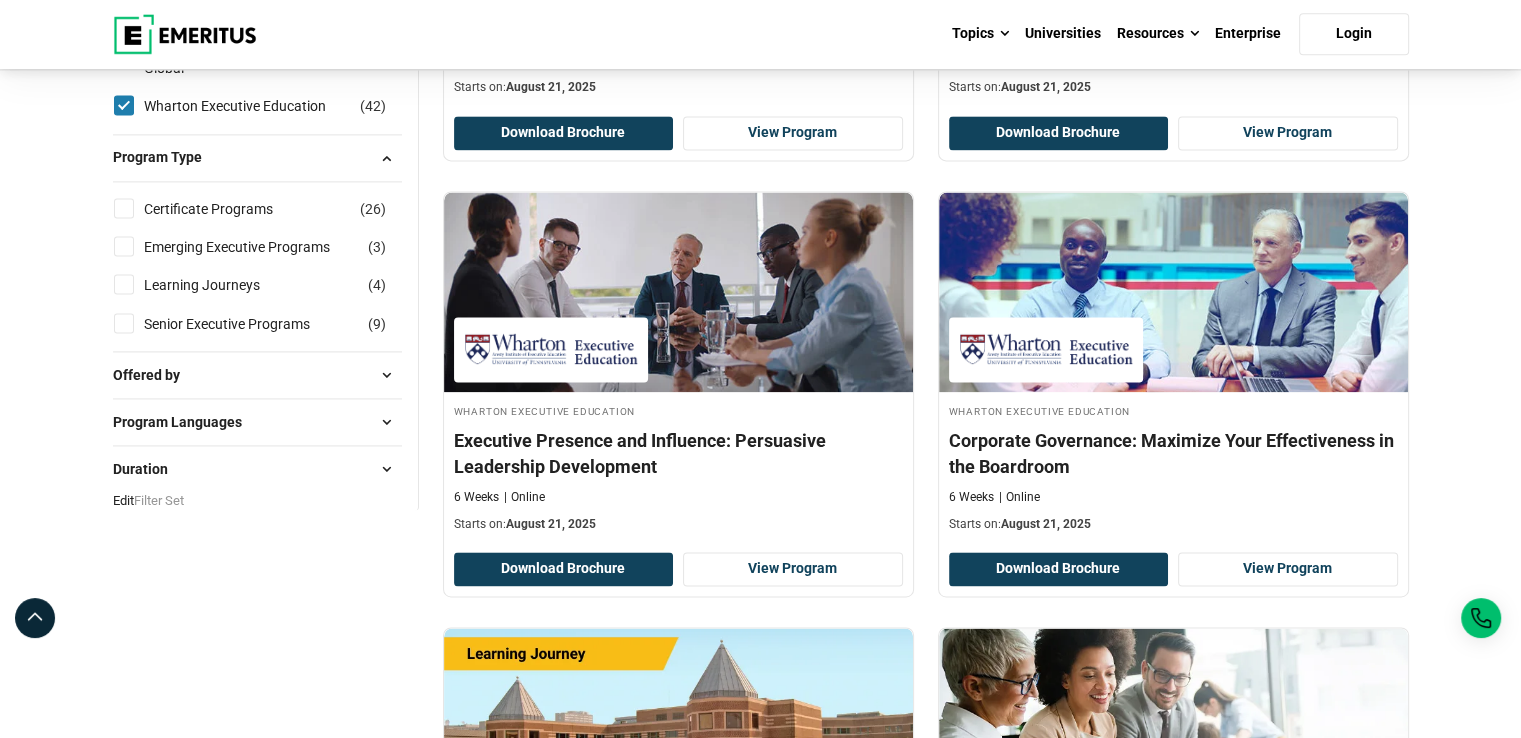 click on "Emerging Executive Programs   ( 3 )" at bounding box center (124, 246) 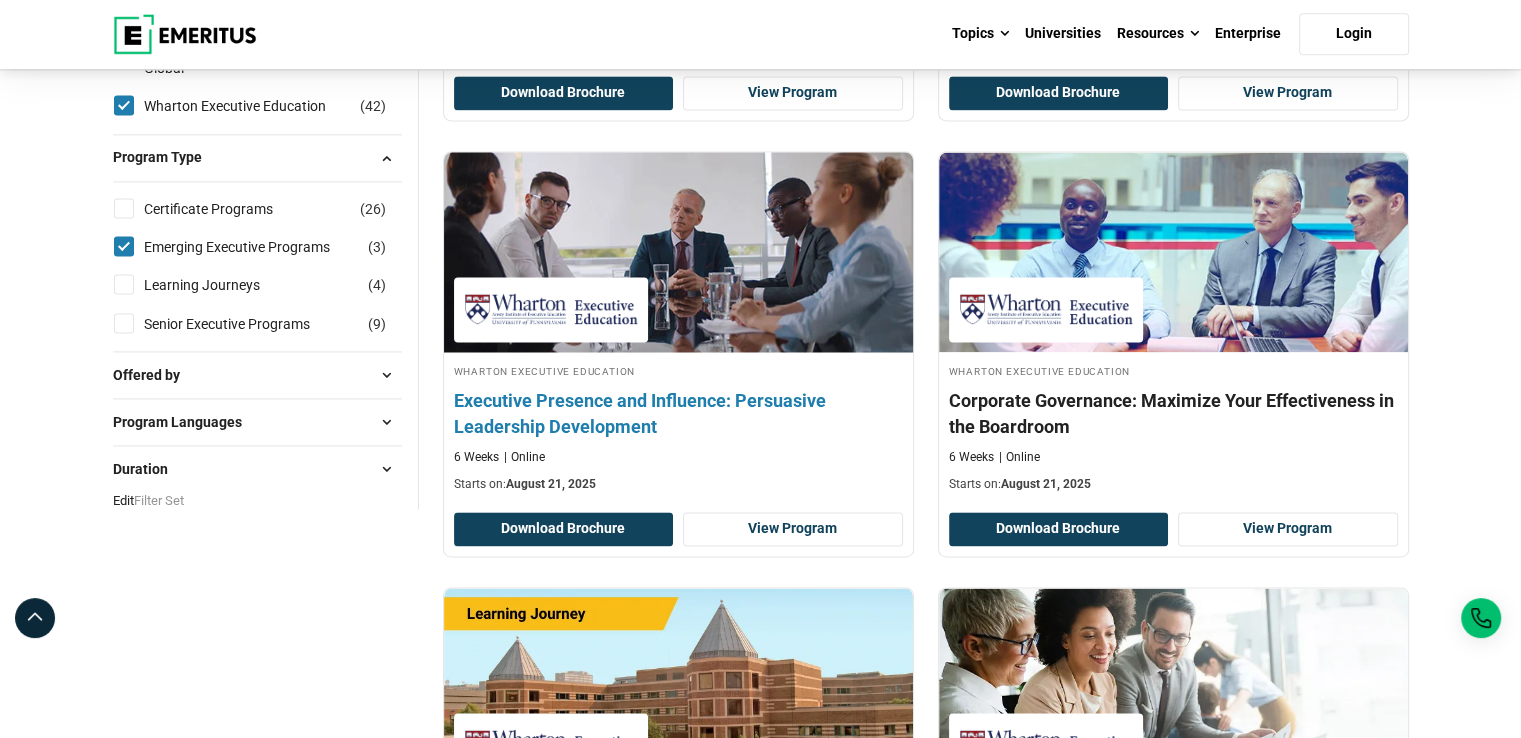 scroll, scrollTop: 2776, scrollLeft: 0, axis: vertical 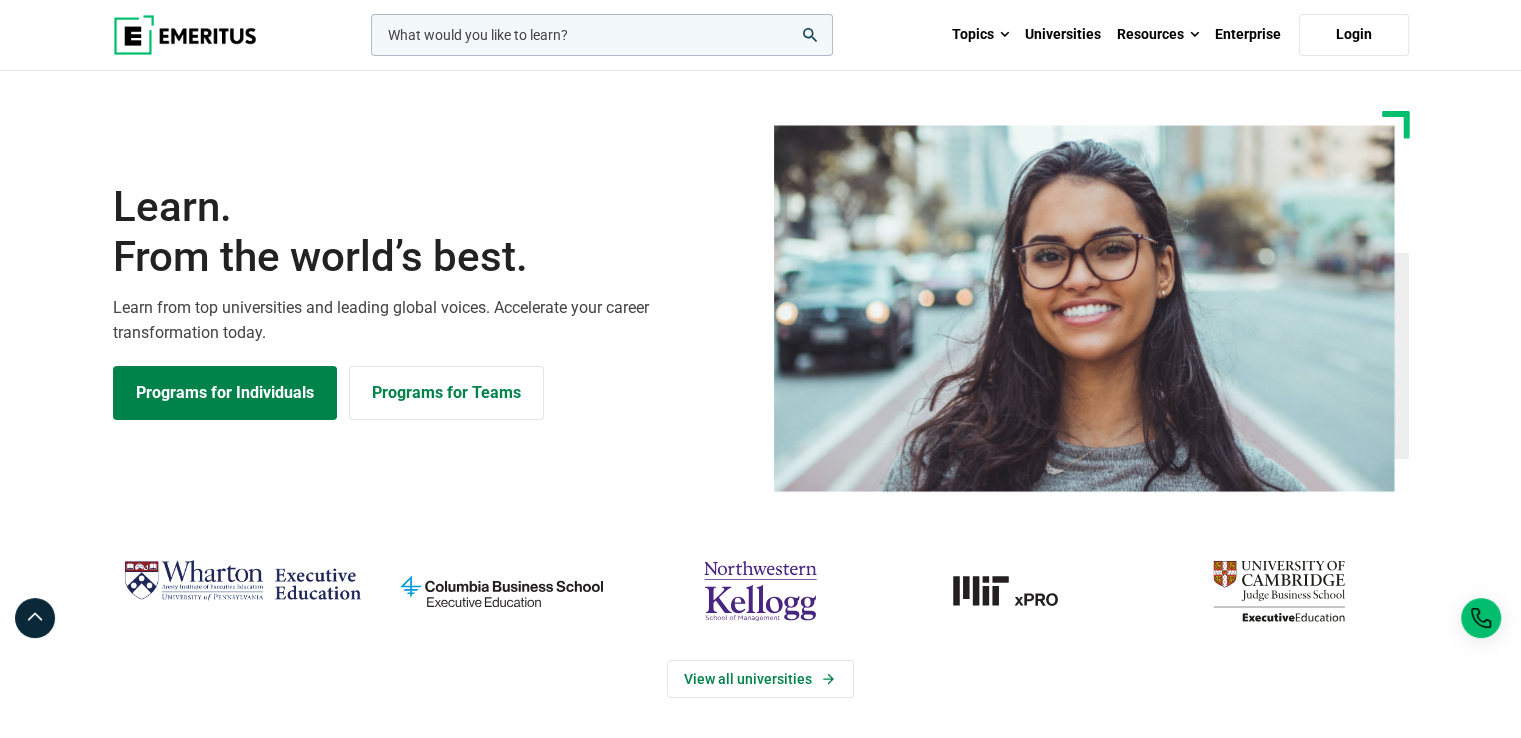click 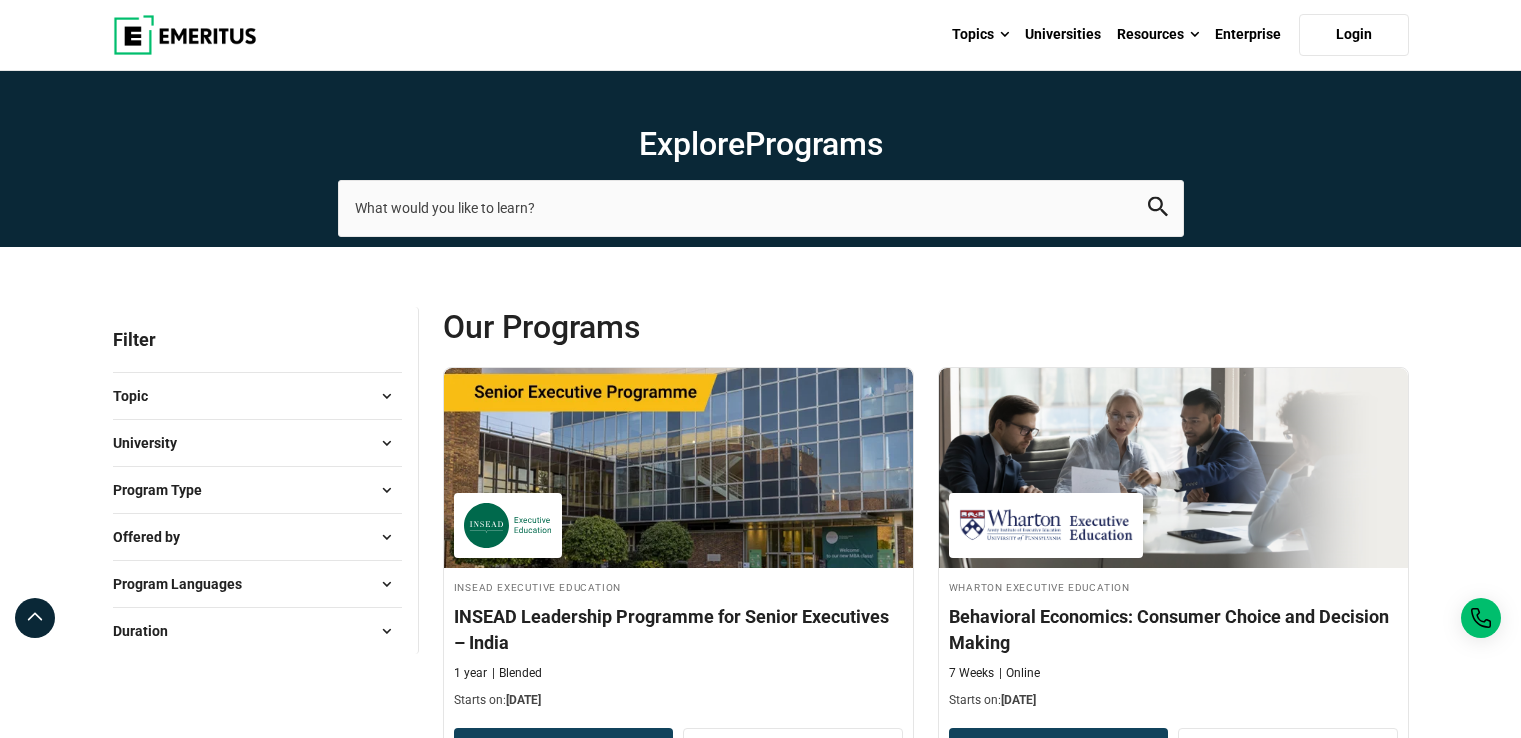 scroll, scrollTop: 0, scrollLeft: 0, axis: both 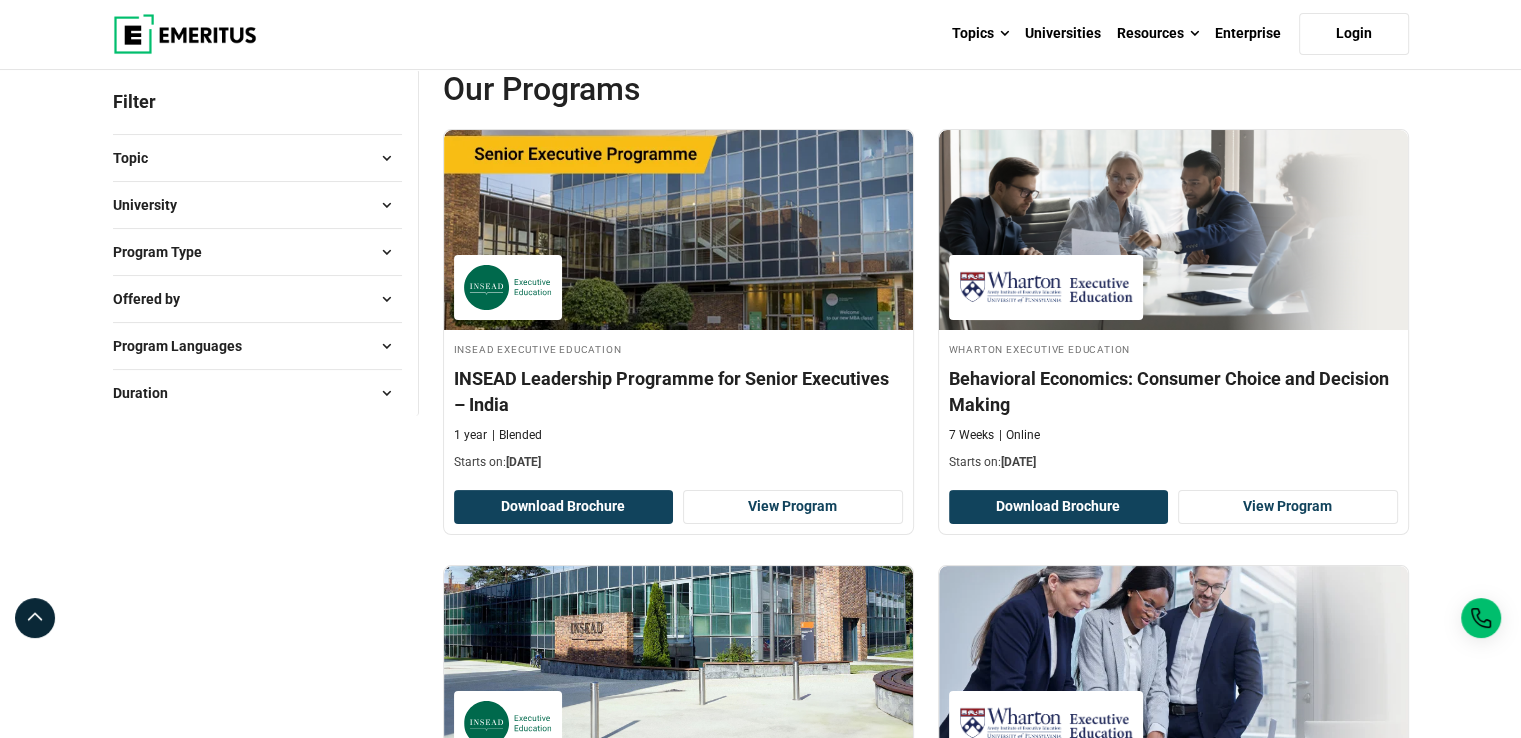 click on "Program Type" at bounding box center [257, 252] 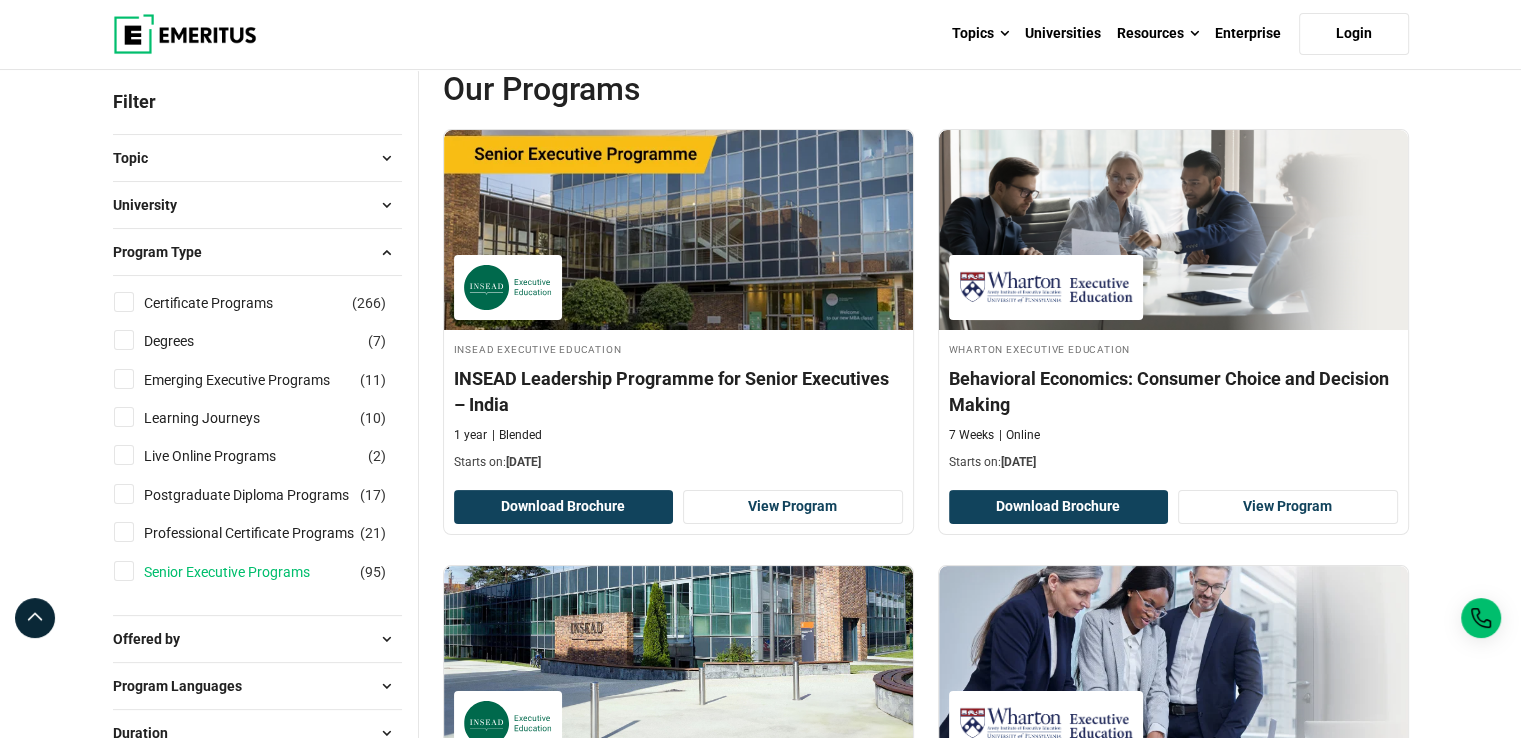 click on "Senior Executive Programs" at bounding box center (247, 572) 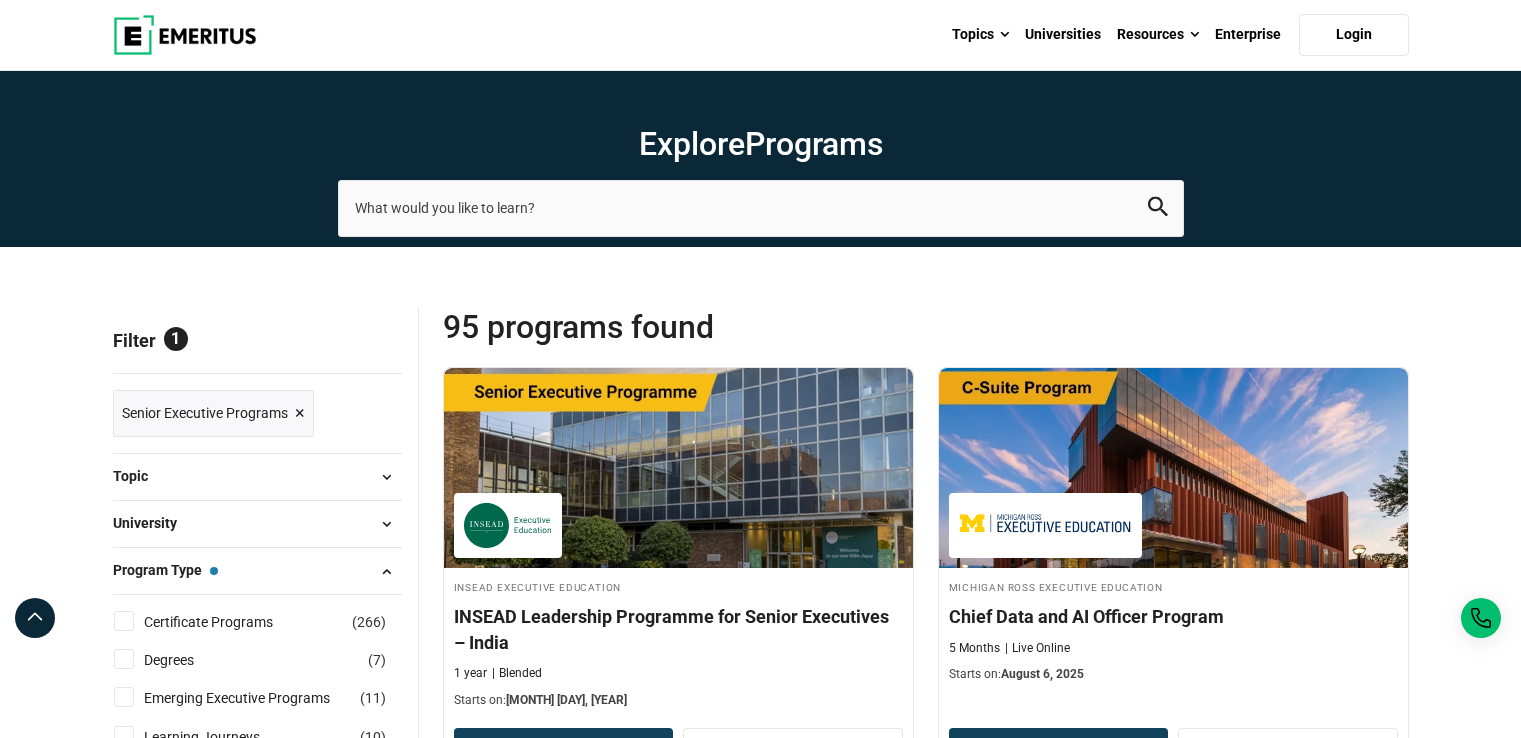 scroll, scrollTop: 0, scrollLeft: 0, axis: both 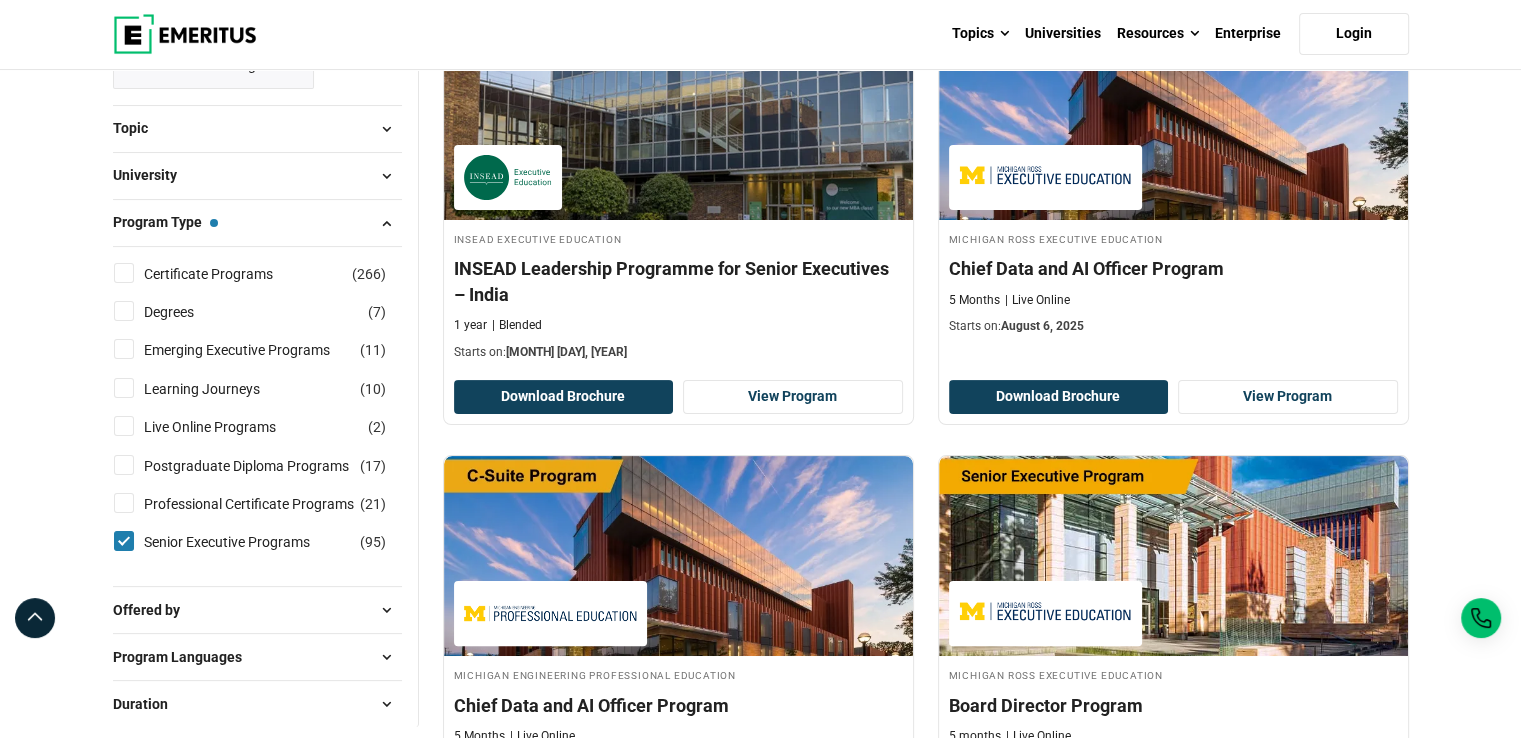 click on "University" at bounding box center (257, 176) 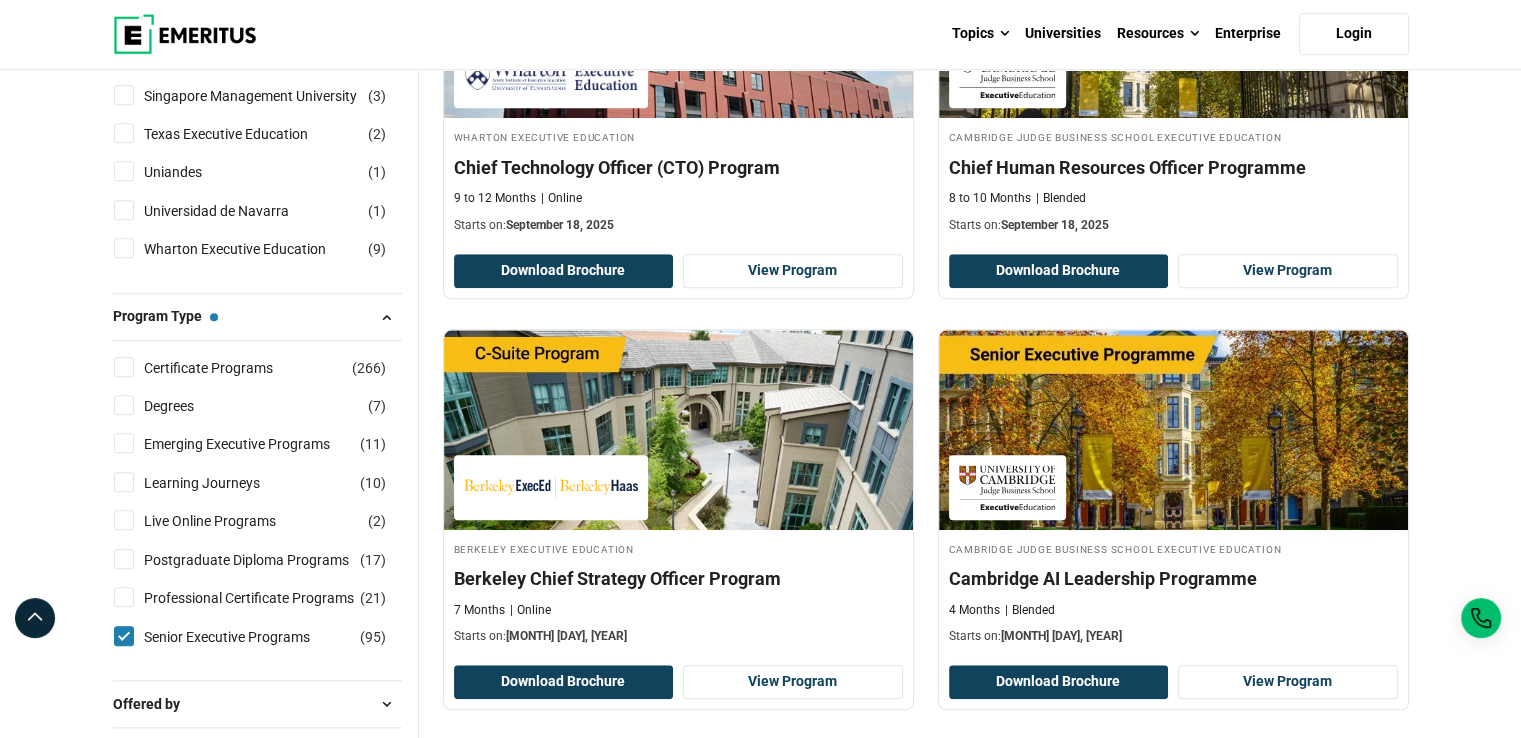 scroll, scrollTop: 1708, scrollLeft: 0, axis: vertical 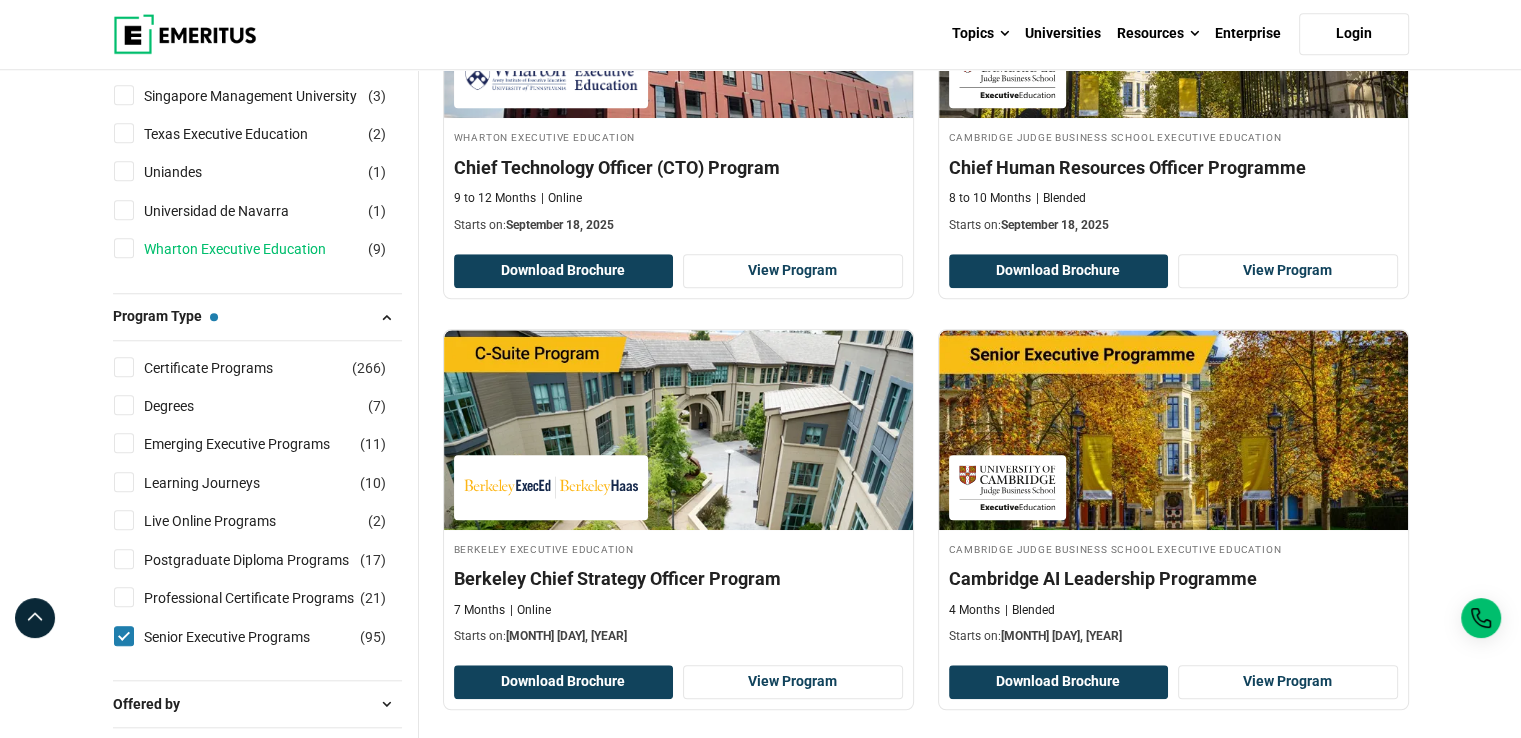 click on "Wharton Executive Education" at bounding box center (255, 249) 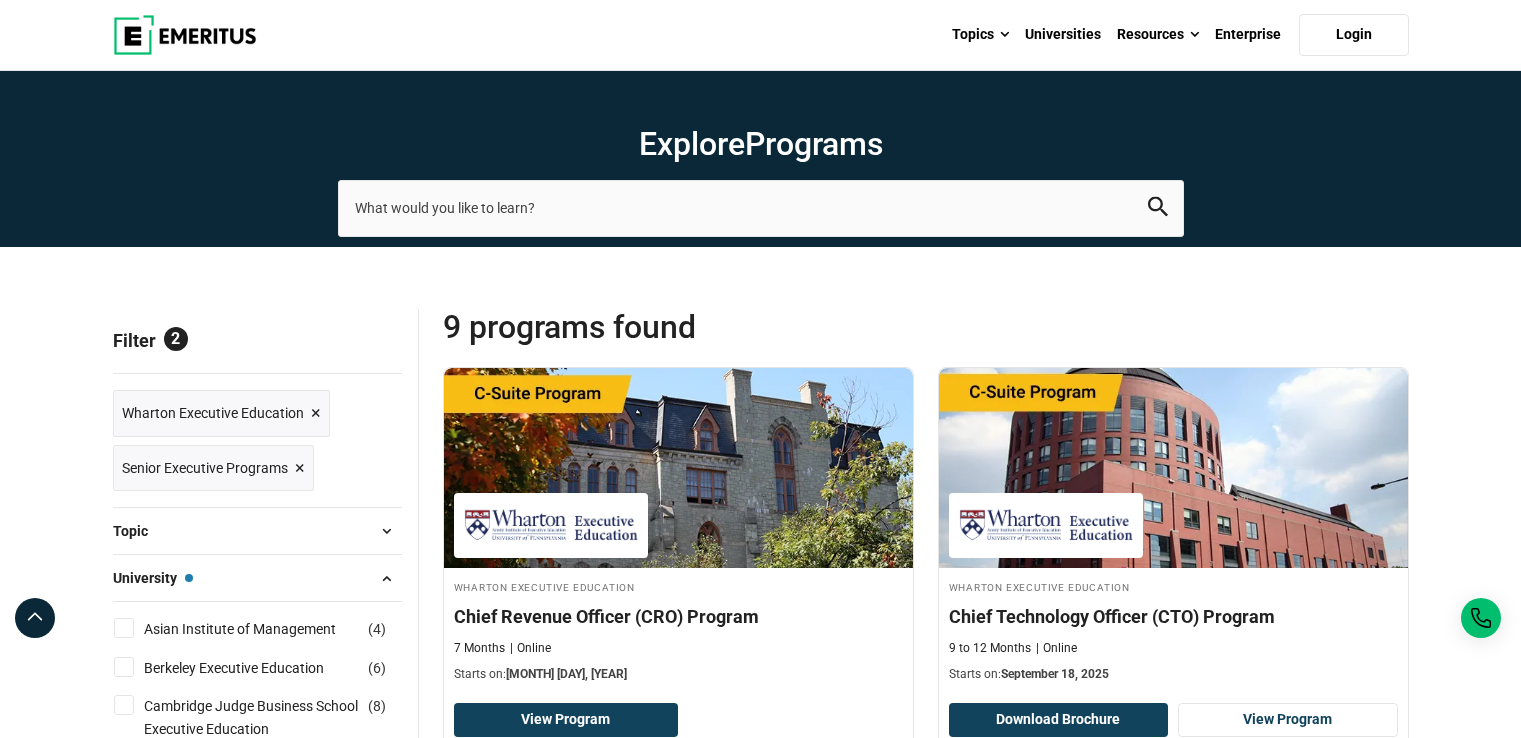 scroll, scrollTop: 0, scrollLeft: 0, axis: both 